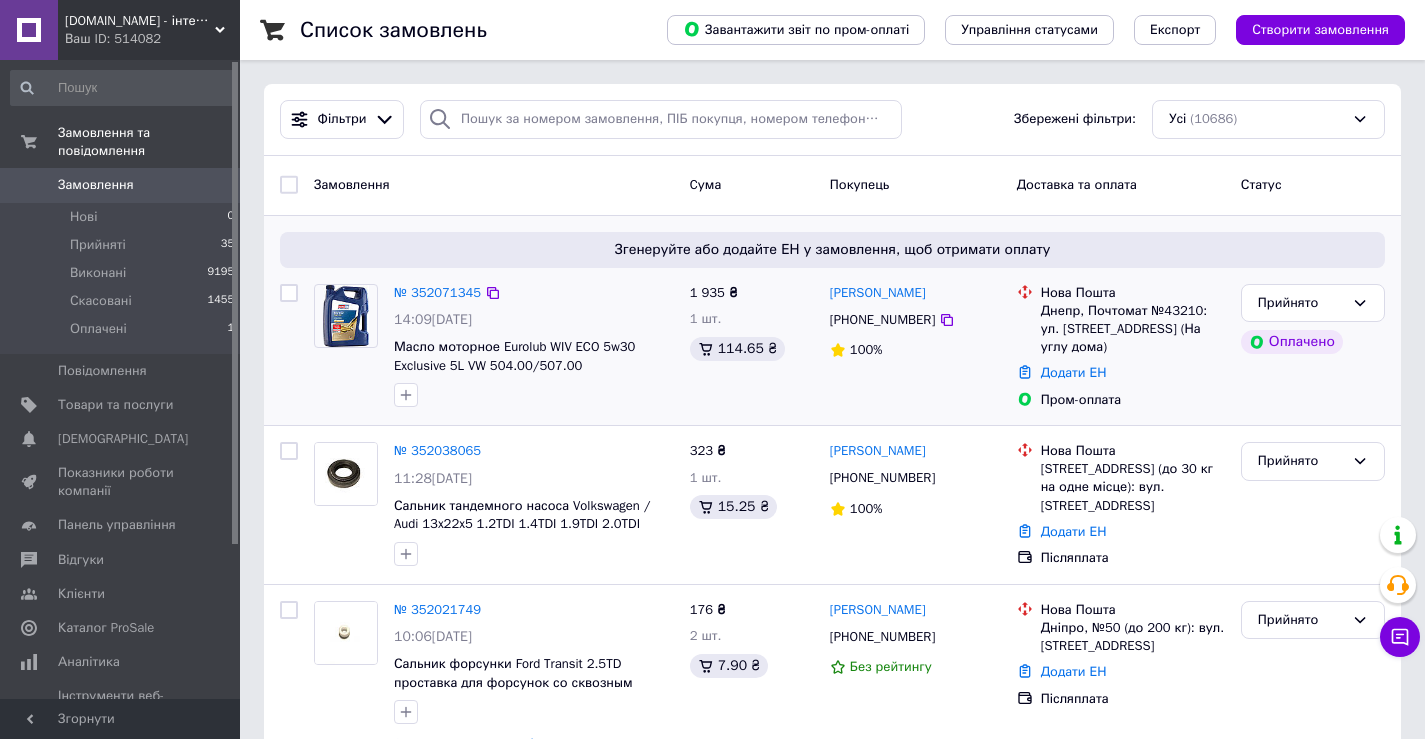 scroll, scrollTop: 0, scrollLeft: 0, axis: both 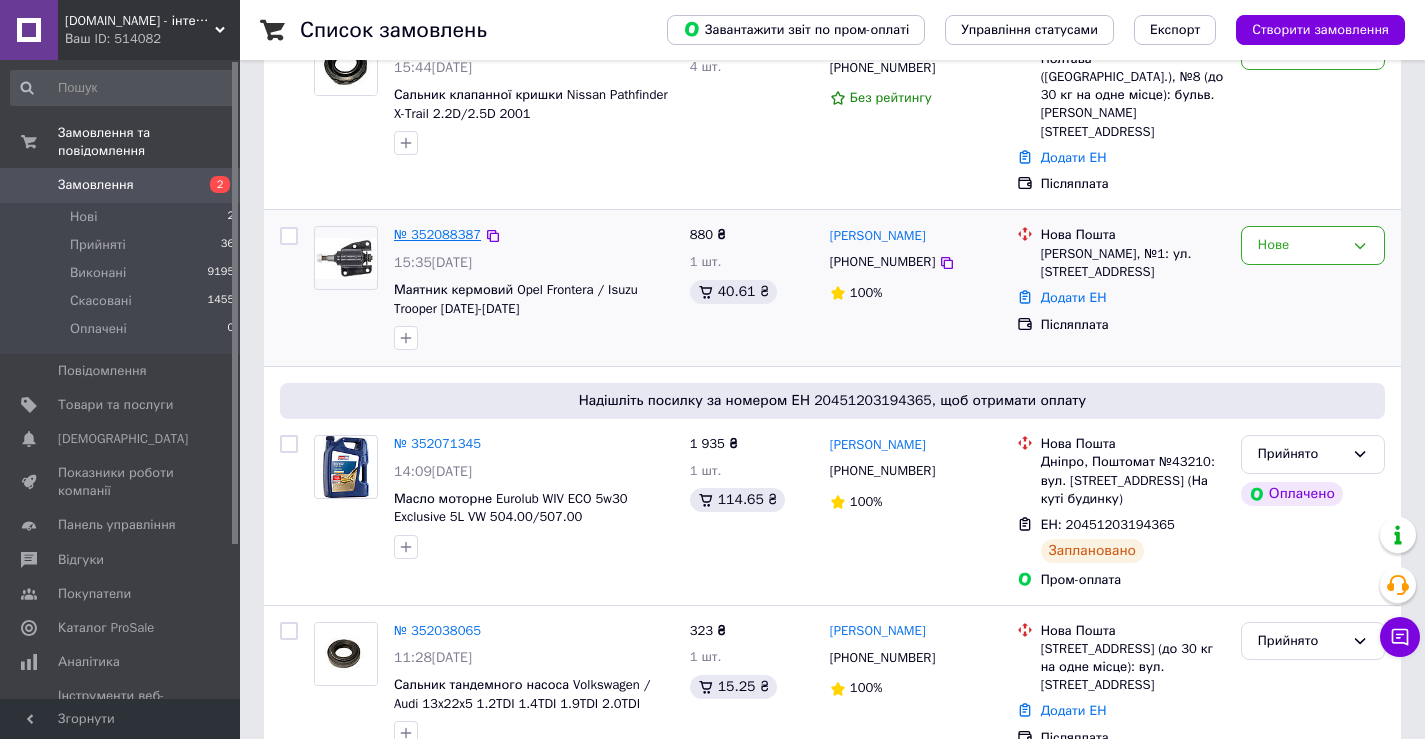 click on "№ 352088387" at bounding box center [437, 234] 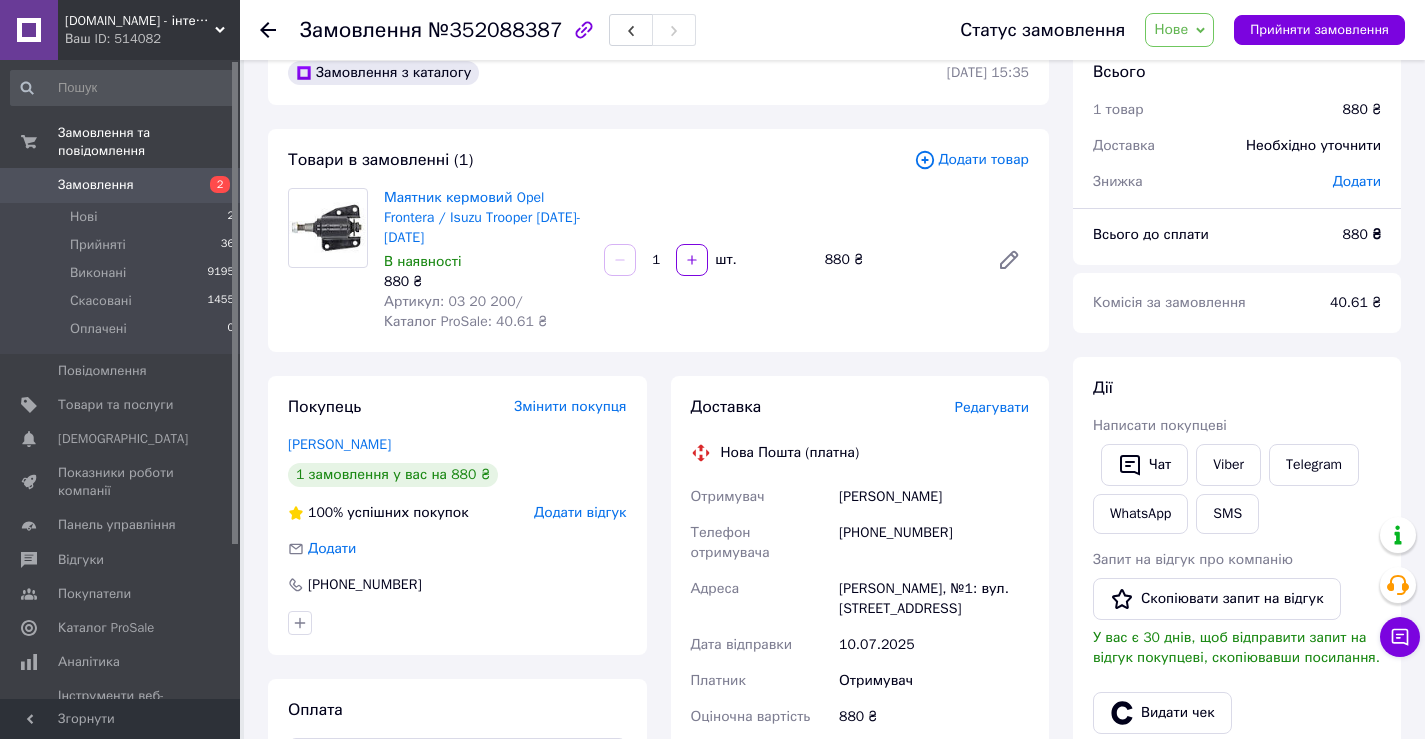 scroll, scrollTop: 0, scrollLeft: 0, axis: both 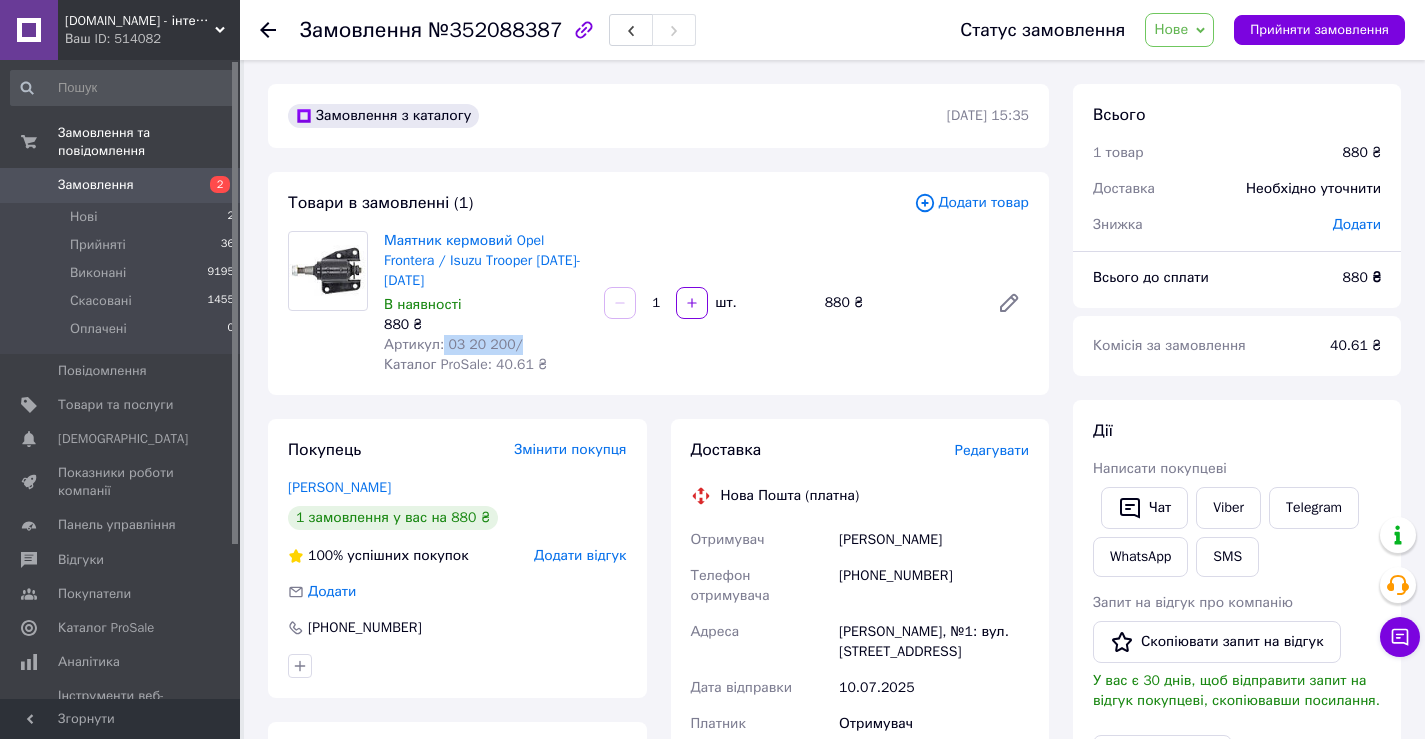 drag, startPoint x: 440, startPoint y: 343, endPoint x: 509, endPoint y: 347, distance: 69.115845 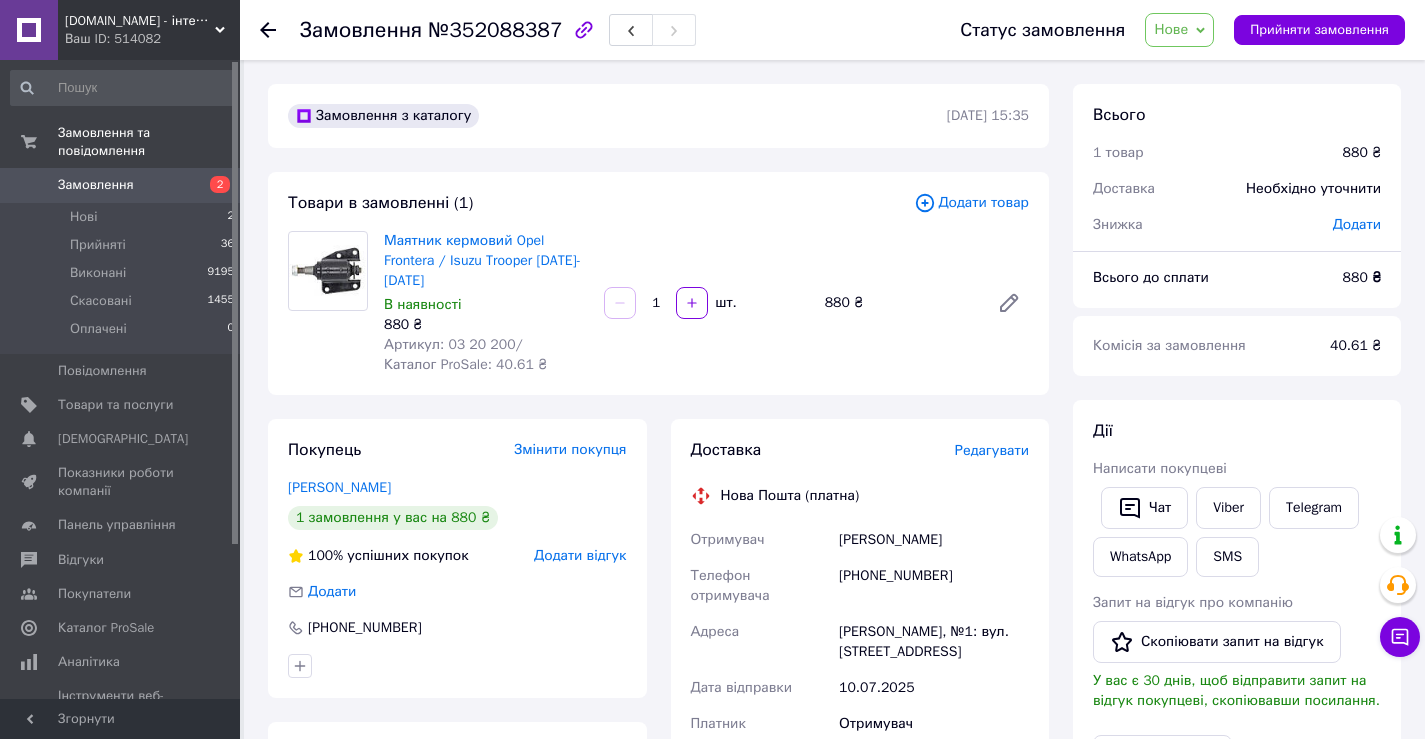 drag, startPoint x: 913, startPoint y: 381, endPoint x: 886, endPoint y: 380, distance: 27.018513 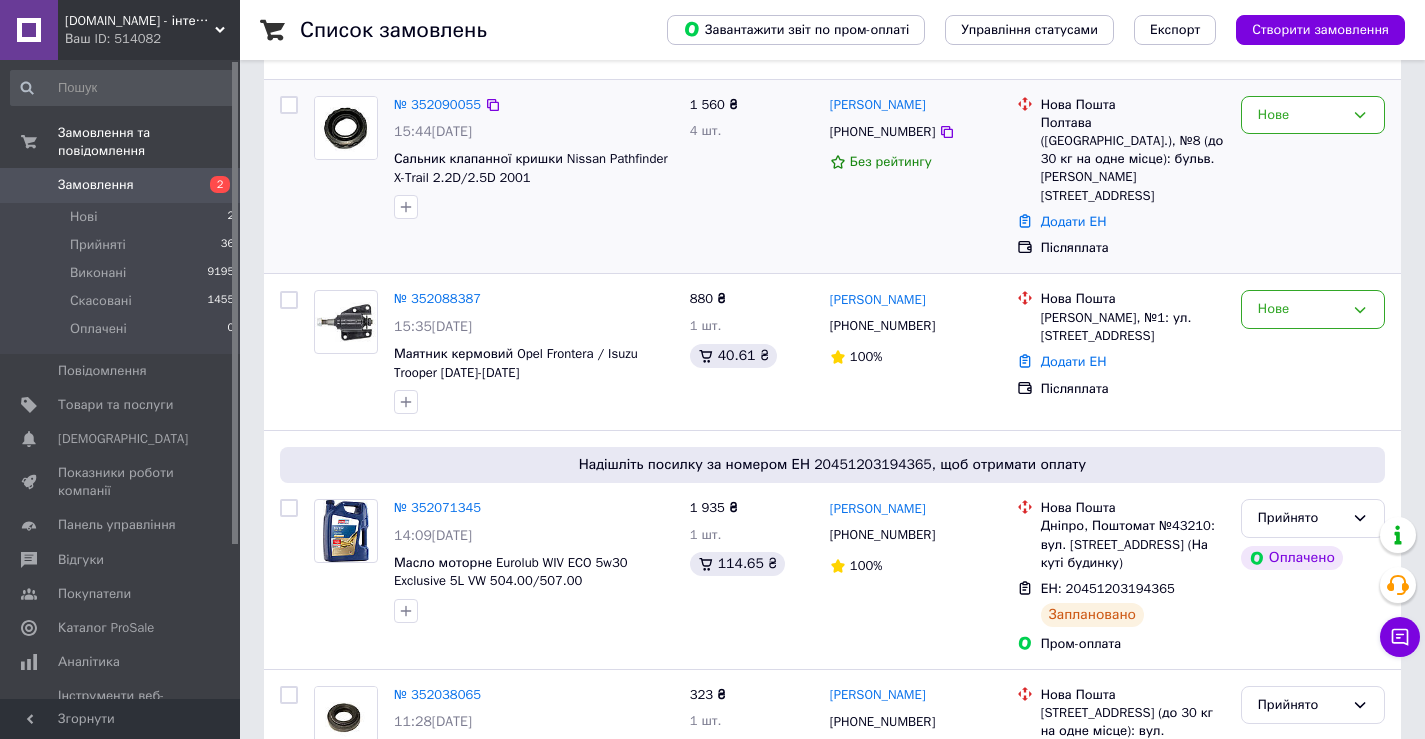 scroll, scrollTop: 100, scrollLeft: 0, axis: vertical 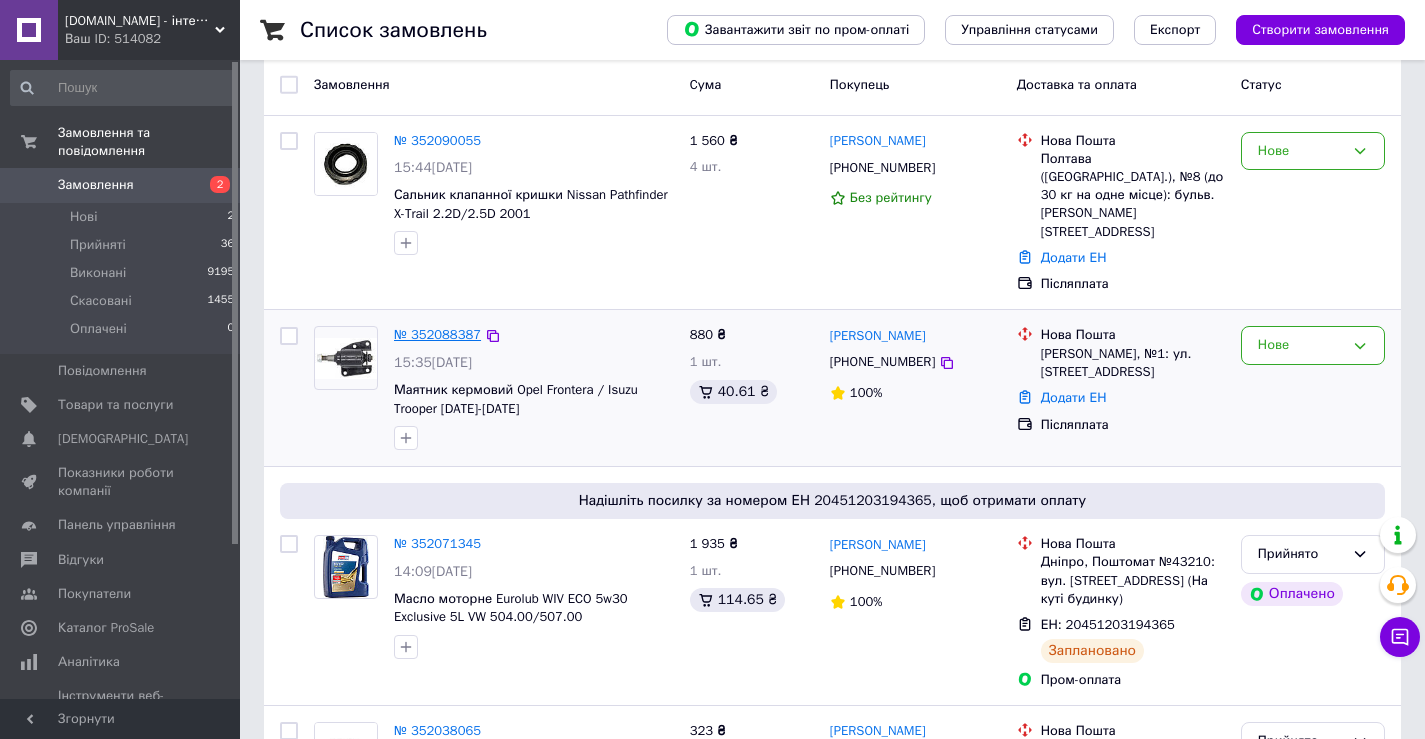 click on "№ 352088387" at bounding box center (437, 334) 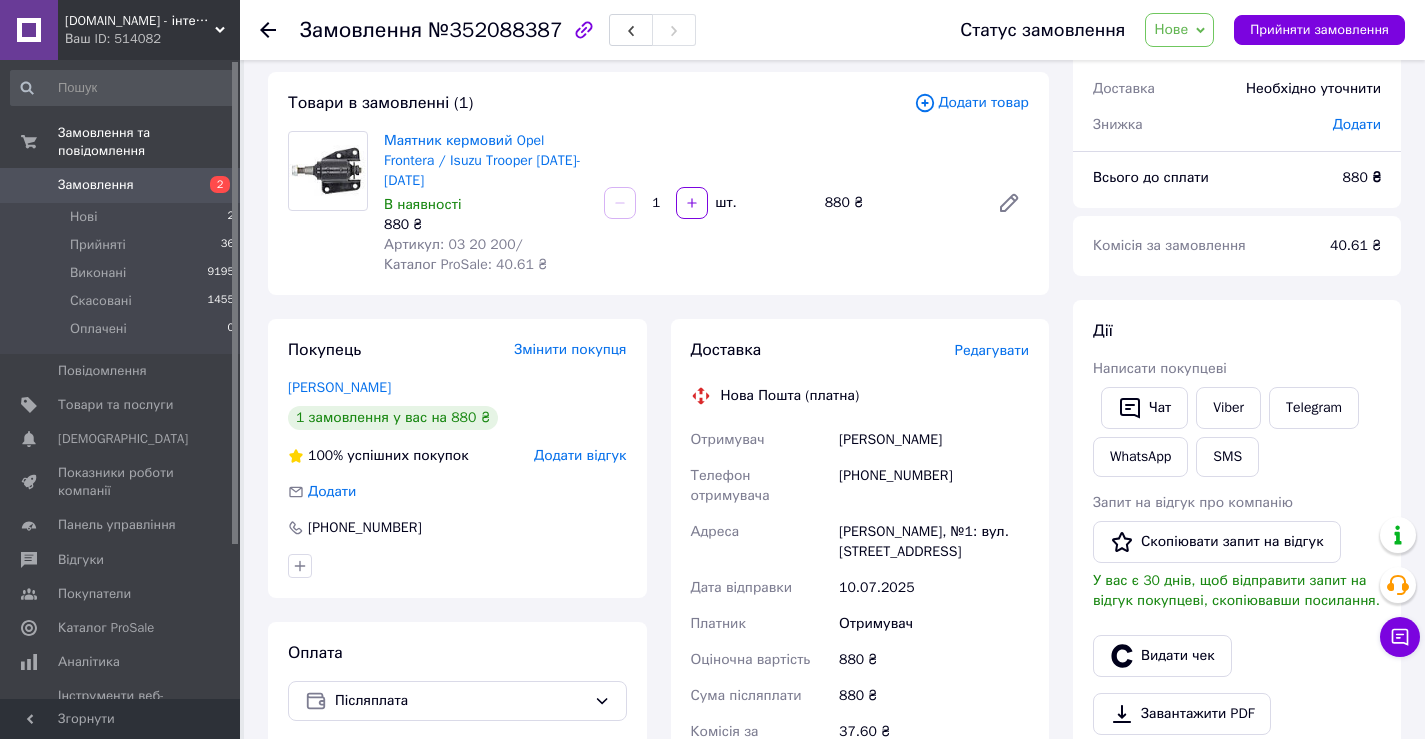 click on "Замовлення" at bounding box center (96, 185) 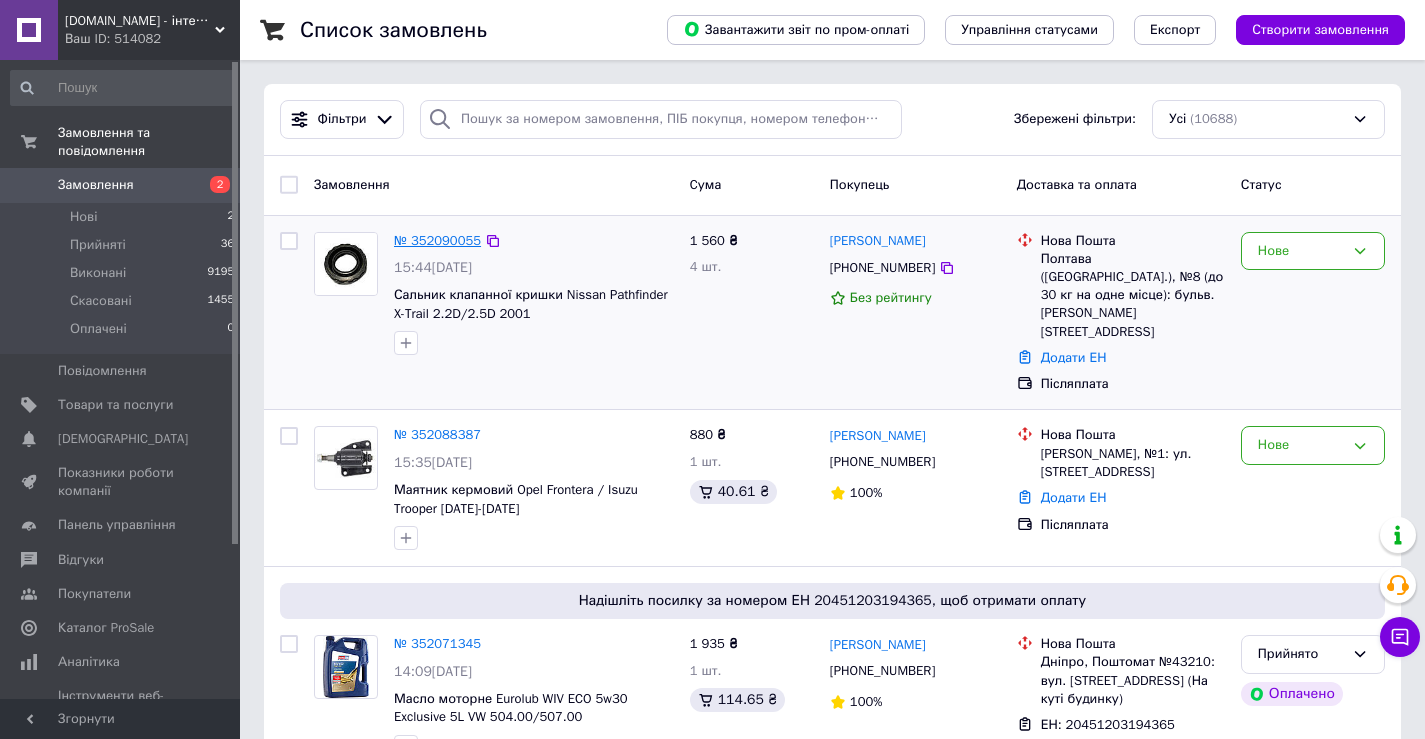 click on "№ 352090055" at bounding box center [437, 240] 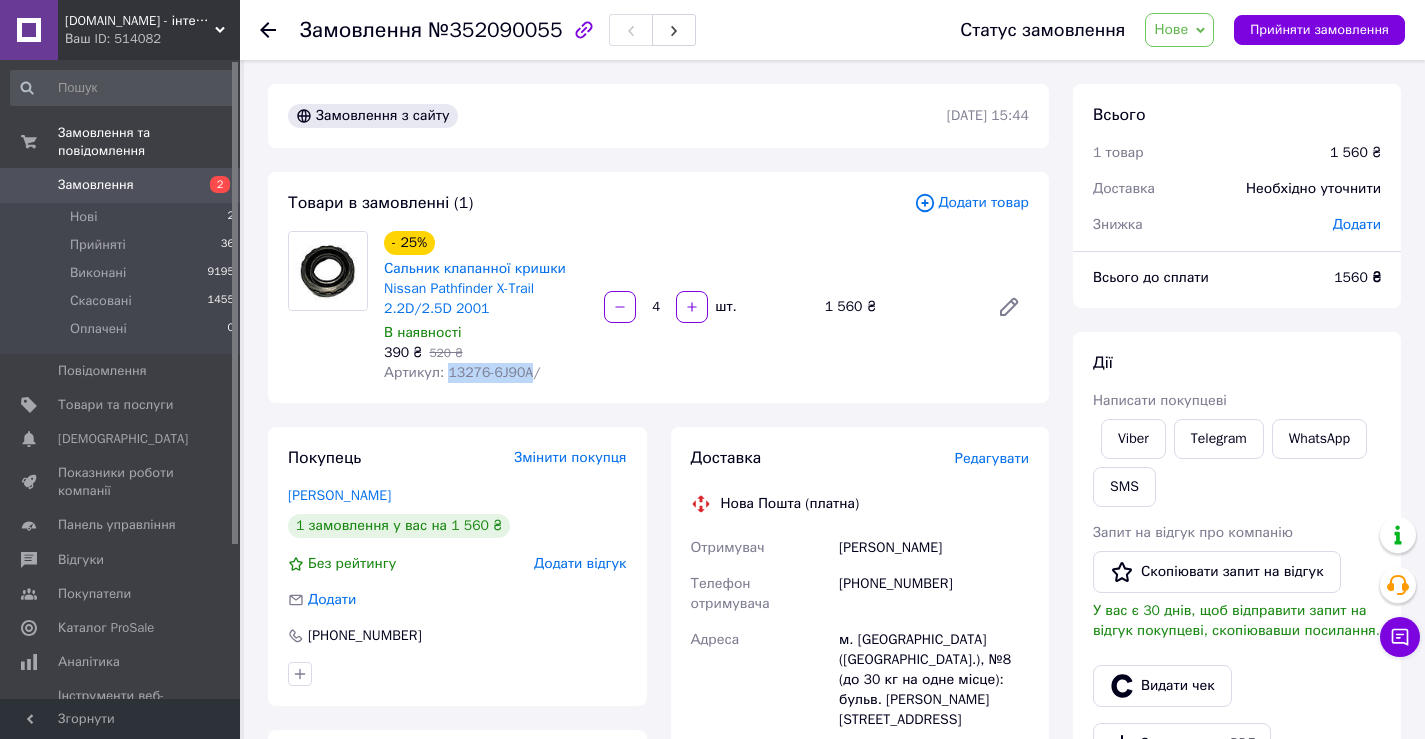 drag, startPoint x: 457, startPoint y: 371, endPoint x: 525, endPoint y: 371, distance: 68 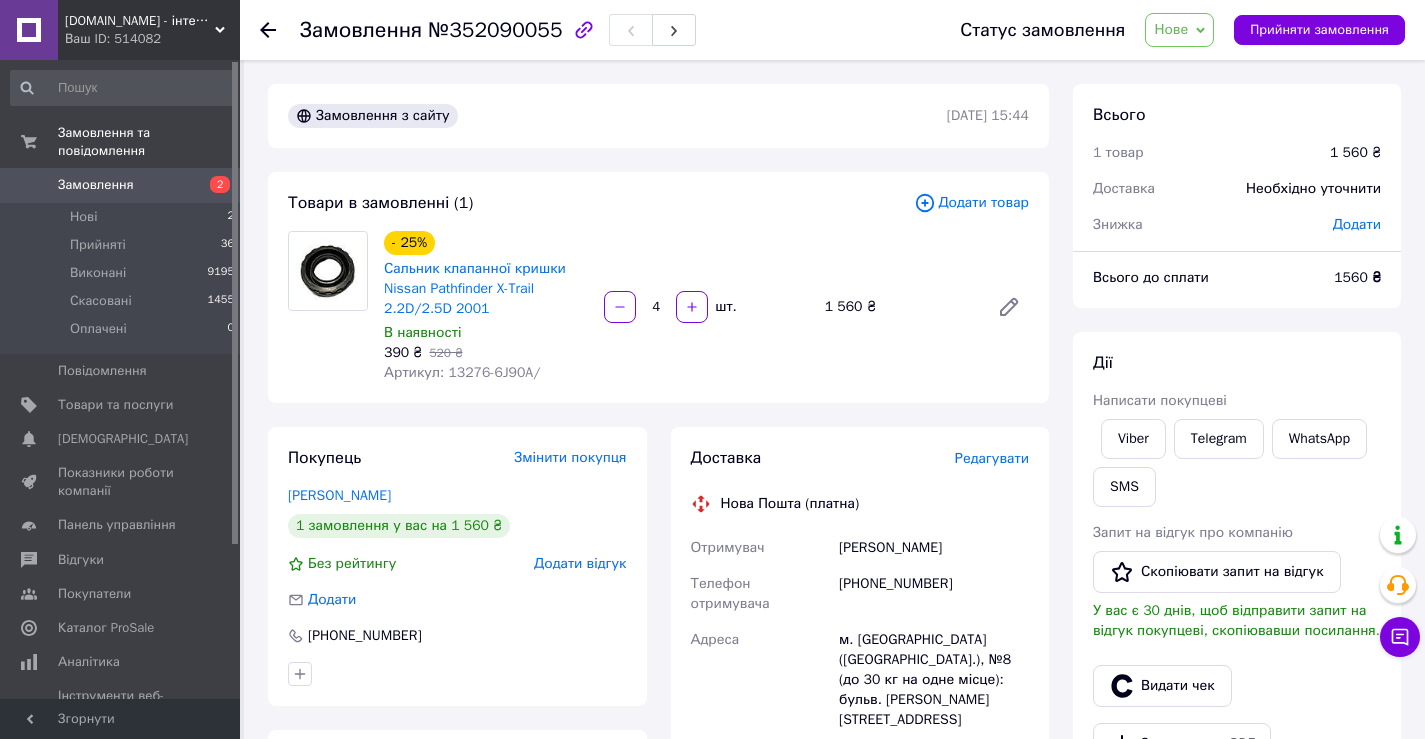 click on "- 25% Сальник клапанної кришки Nissan Pathfinder X-Trail 2.2D/2.5D 2001 В наявності 390 ₴   520 ₴ Артикул: 13276-6J90A/ 4   шт. 1 560 ₴" at bounding box center (706, 307) 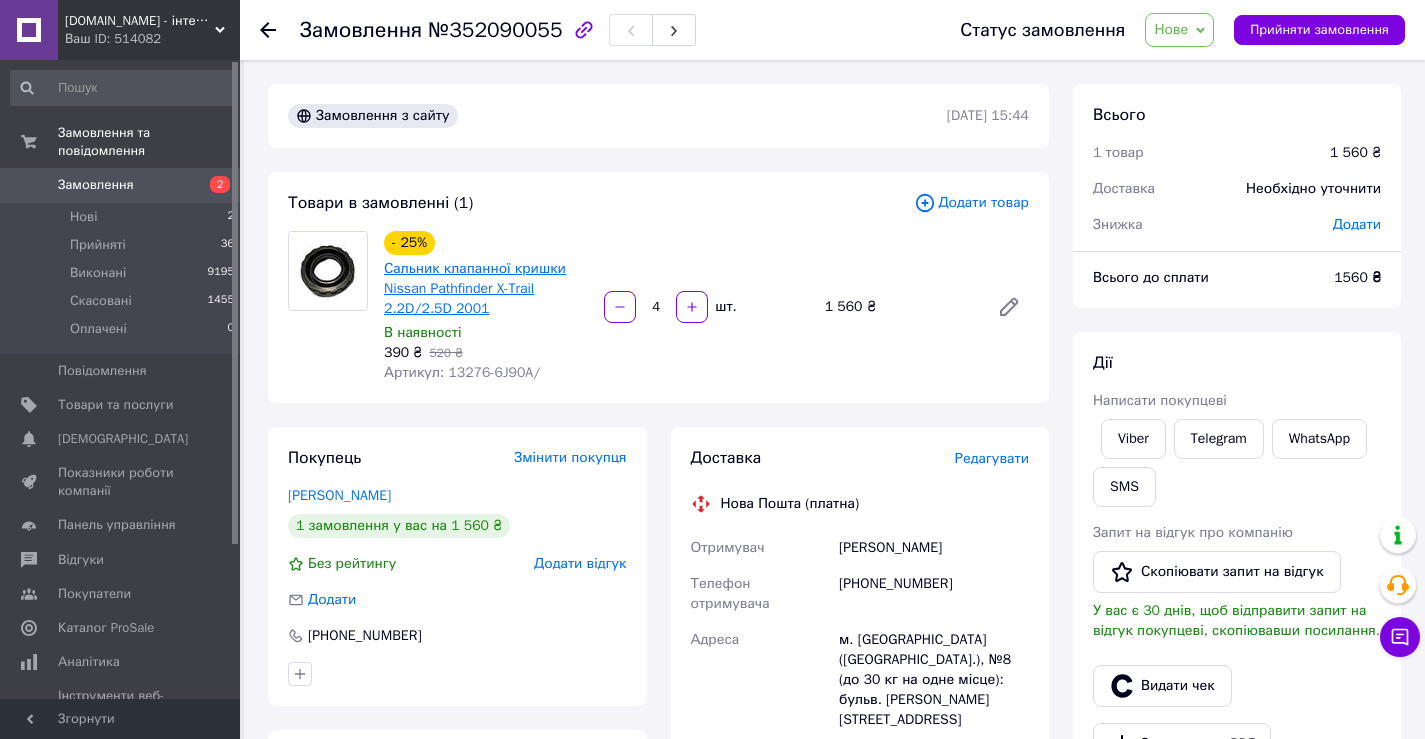 click on "Сальник клапанної кришки Nissan Pathfinder X-Trail 2.2D/2.5D 2001" at bounding box center [475, 288] 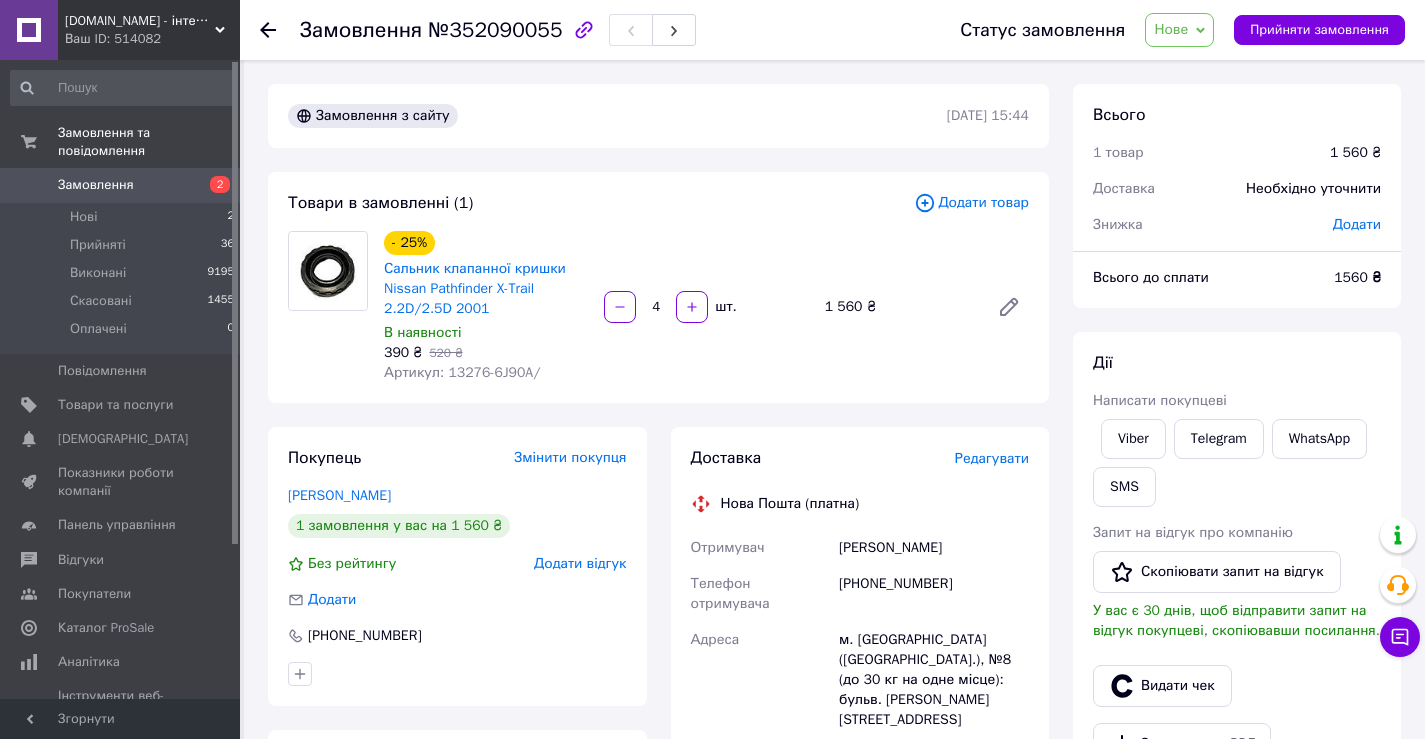 click on "Замовлення" at bounding box center (96, 185) 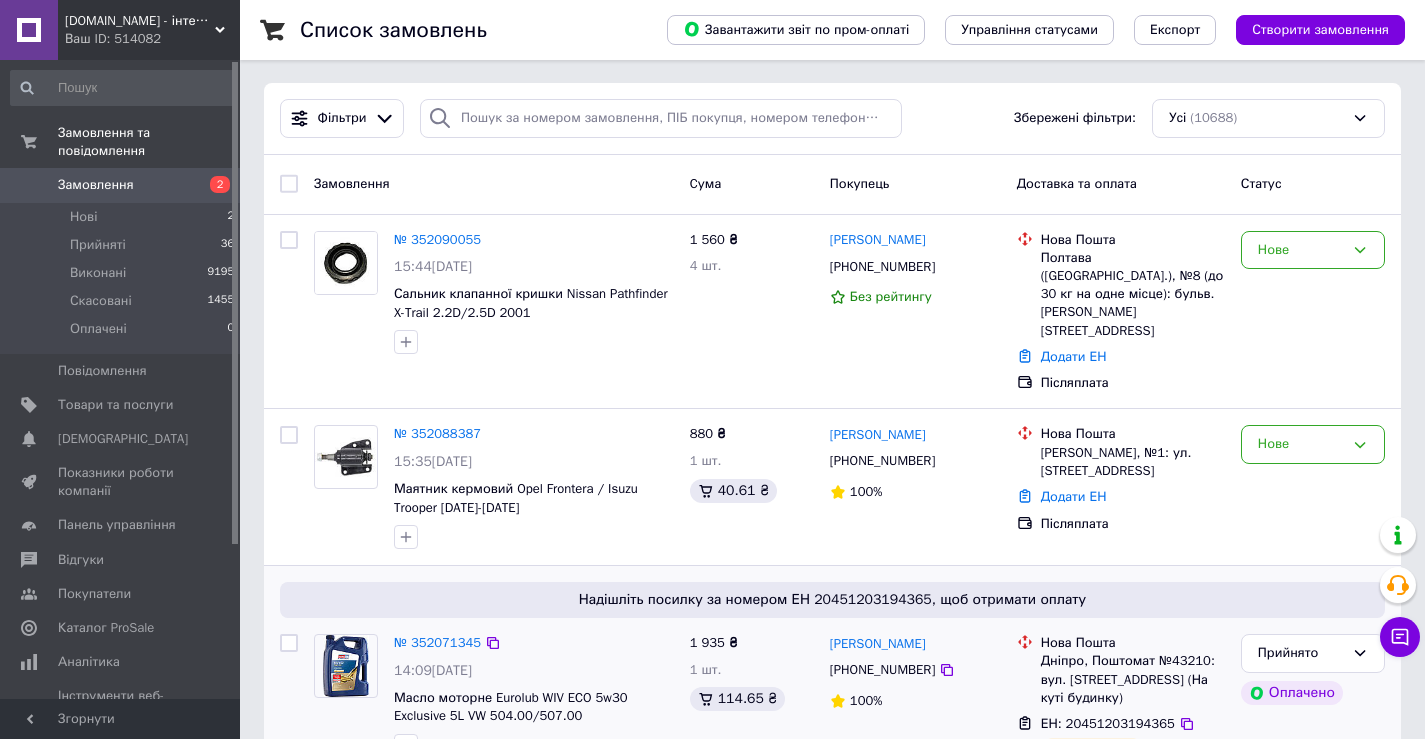 scroll, scrollTop: 0, scrollLeft: 0, axis: both 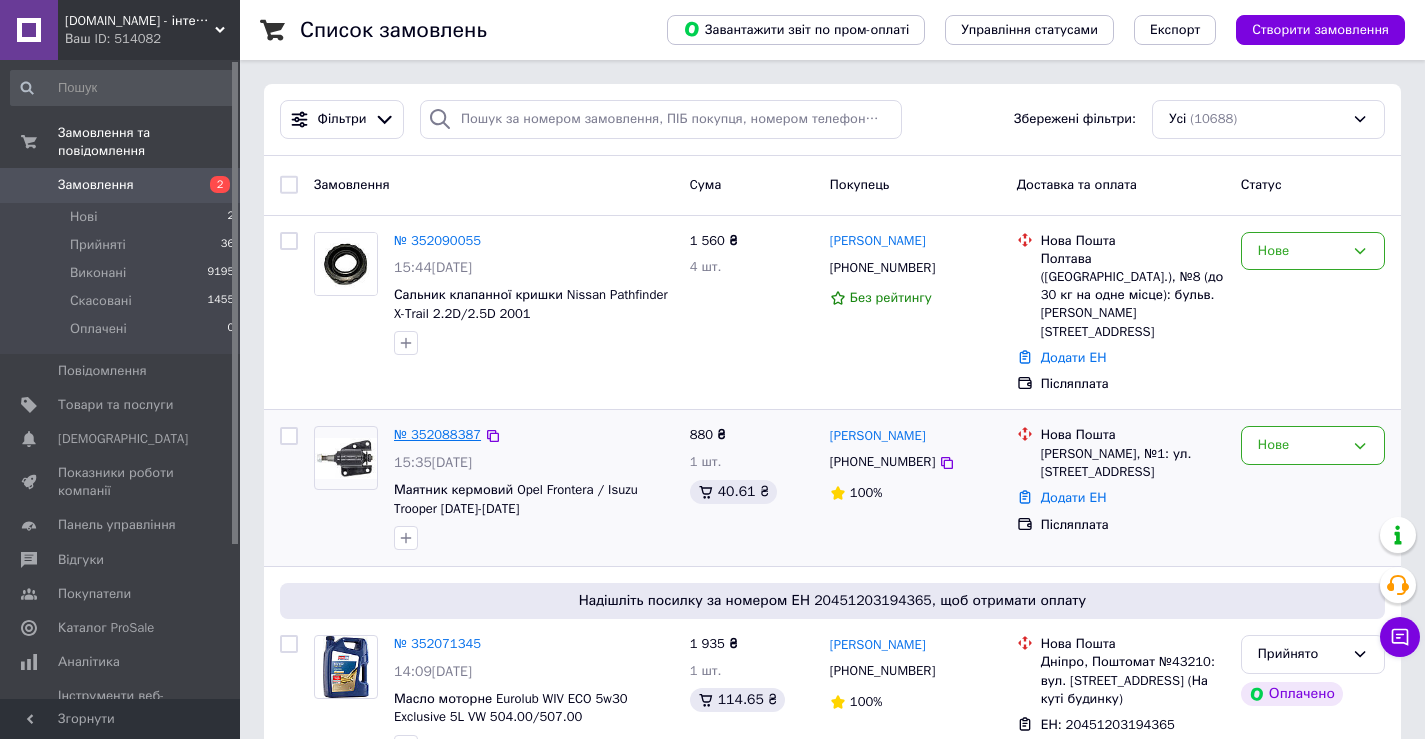click on "№ 352088387" at bounding box center (437, 434) 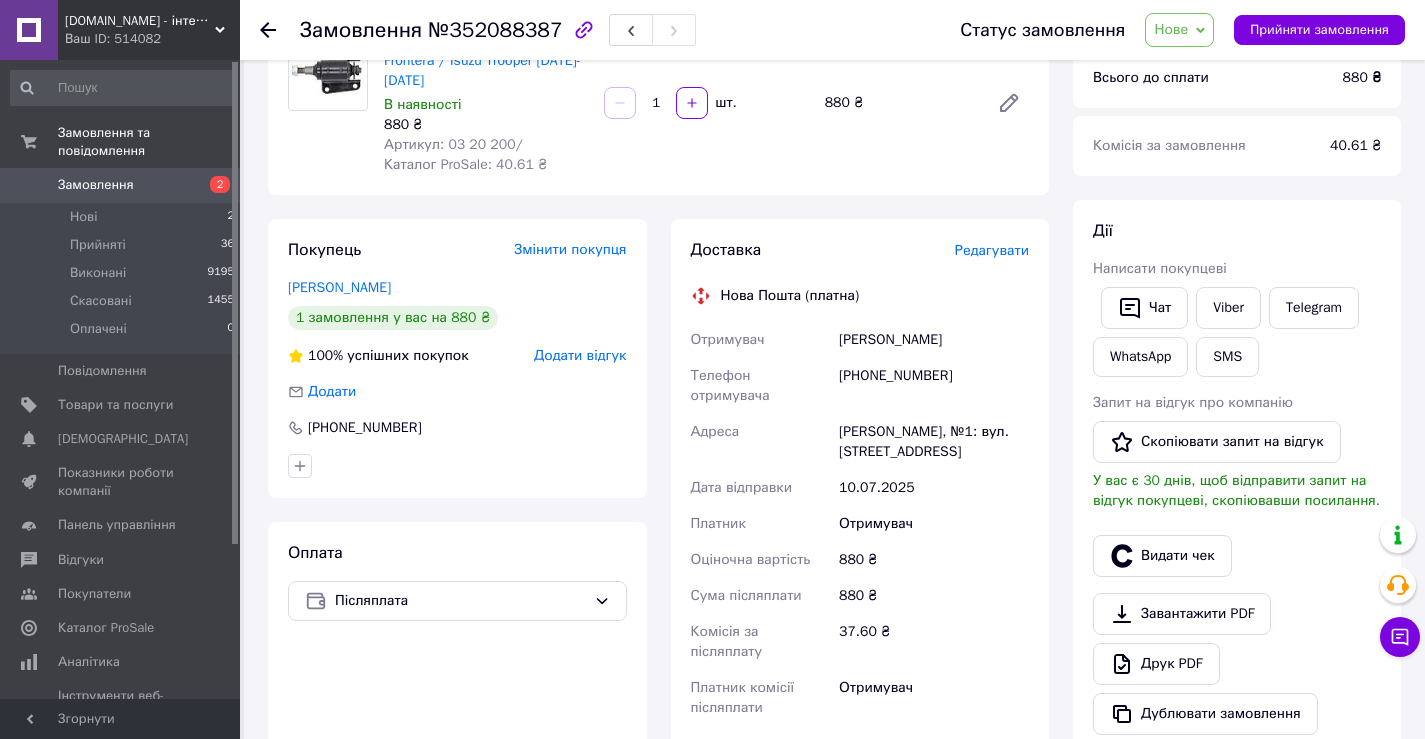 scroll, scrollTop: 100, scrollLeft: 0, axis: vertical 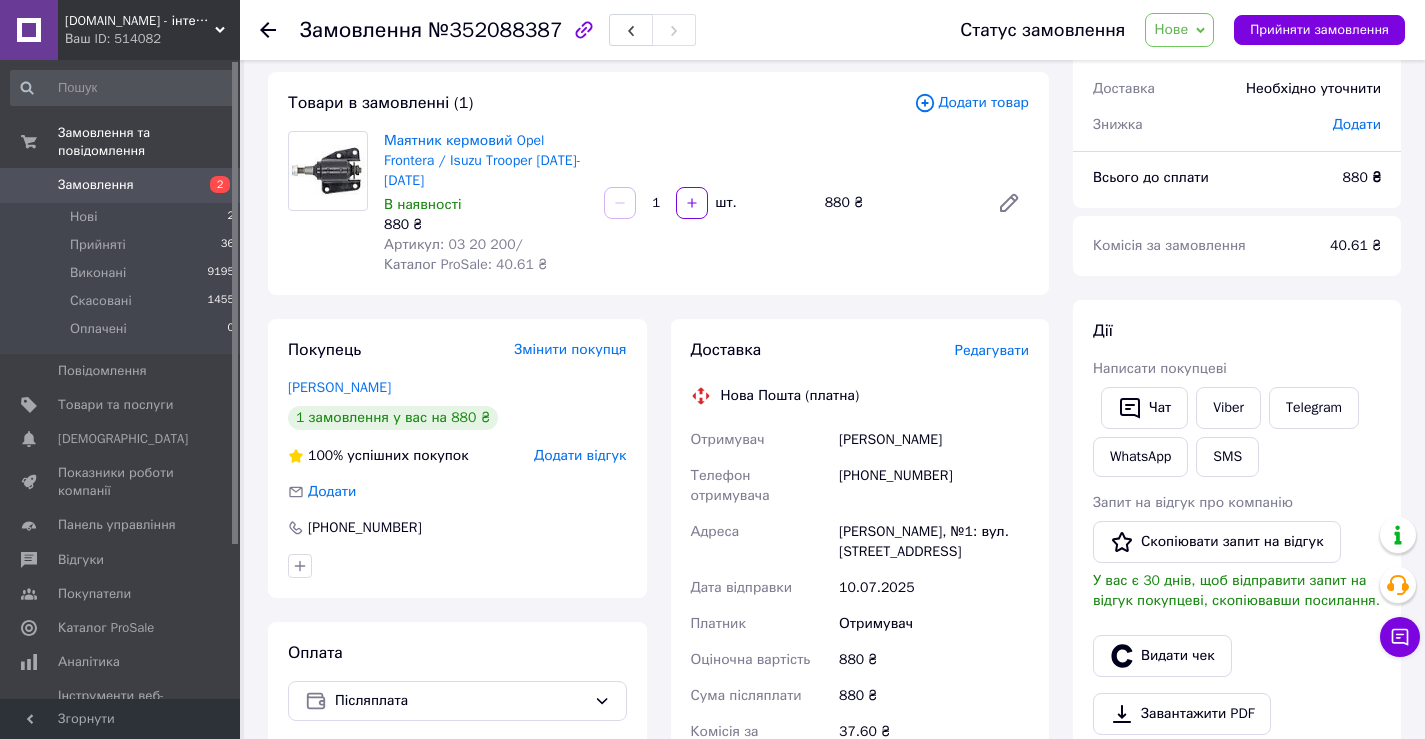 click 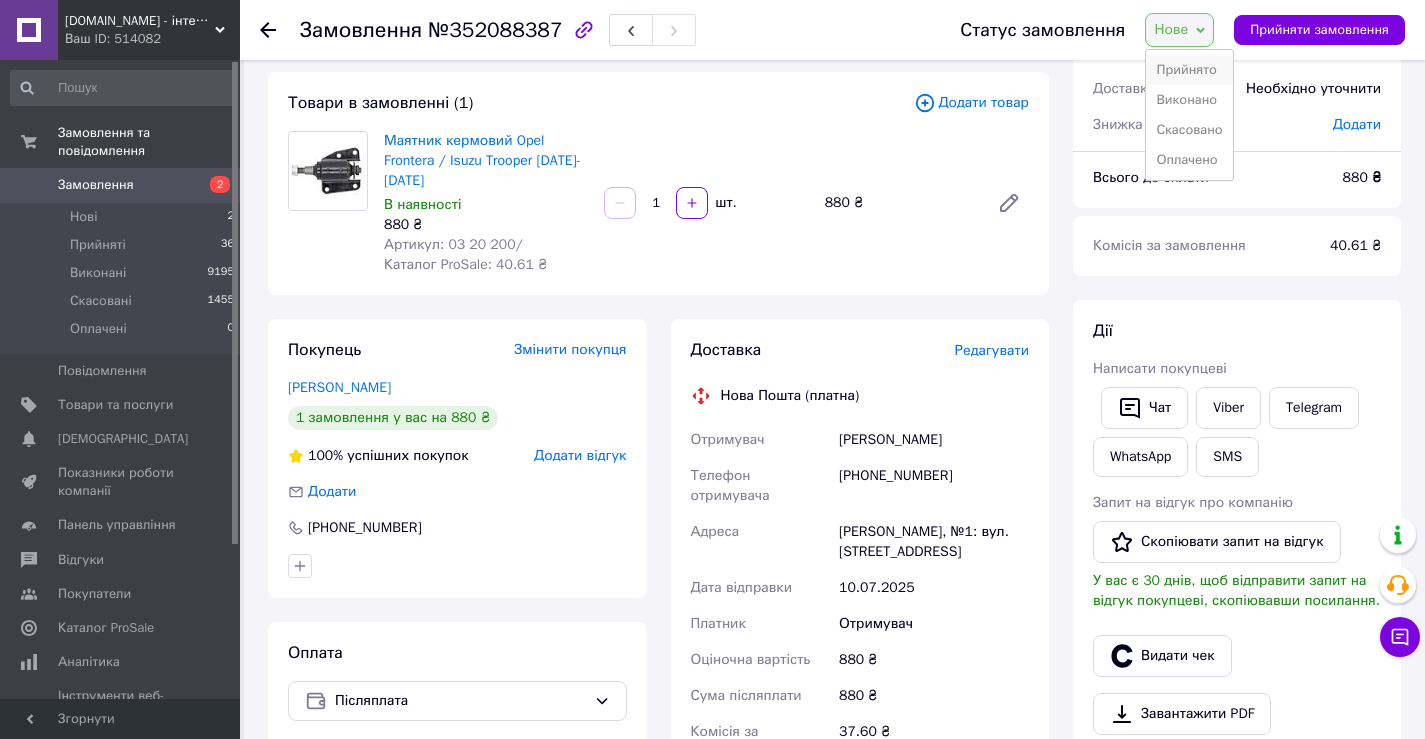 click on "Прийнято" at bounding box center (1189, 70) 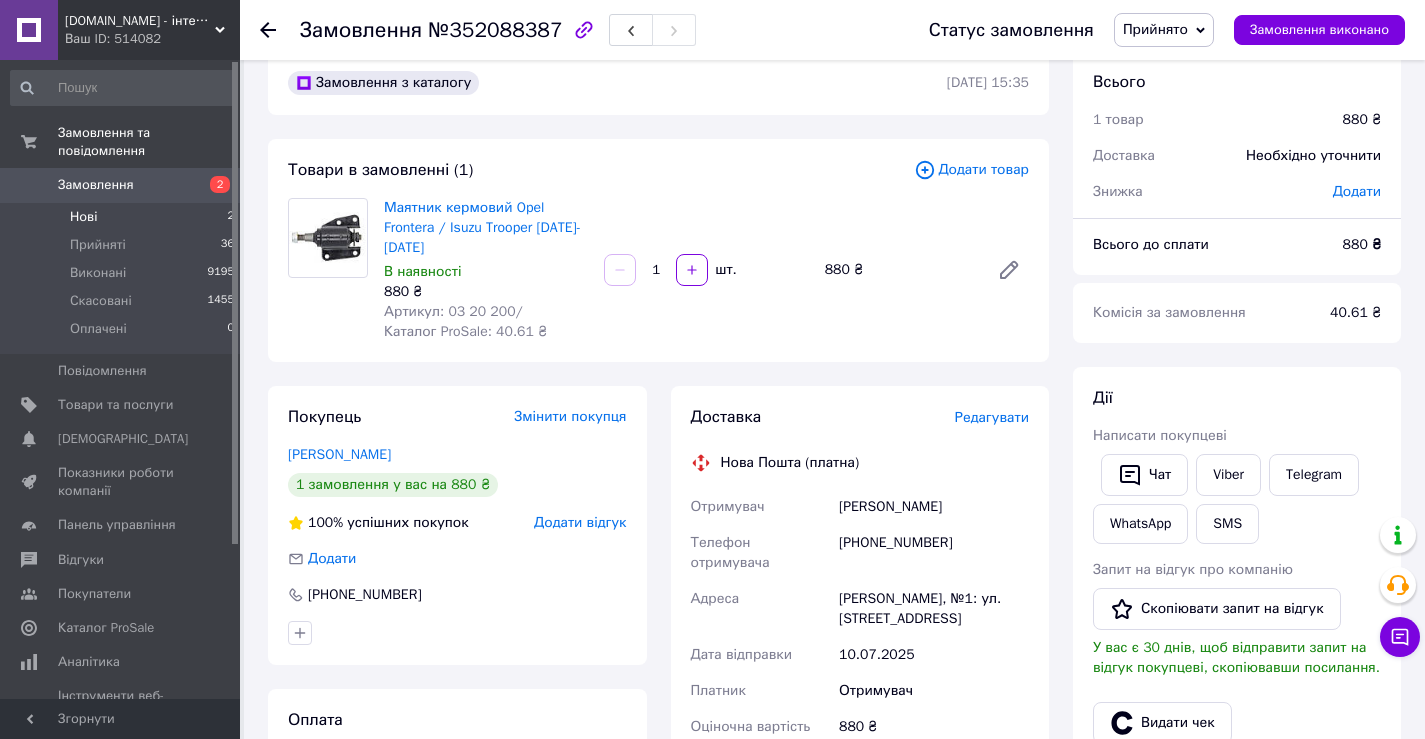 scroll, scrollTop: 0, scrollLeft: 0, axis: both 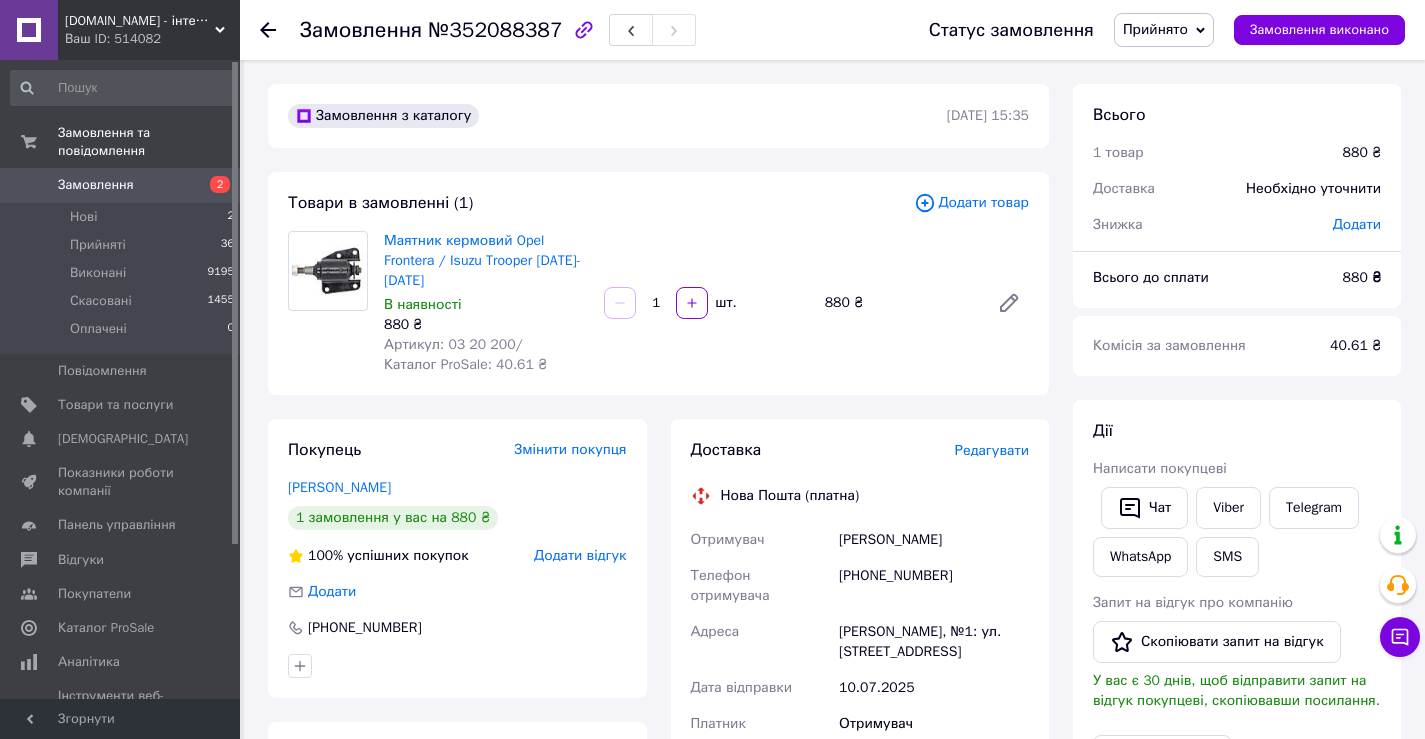 click on "Замовлення" at bounding box center (96, 185) 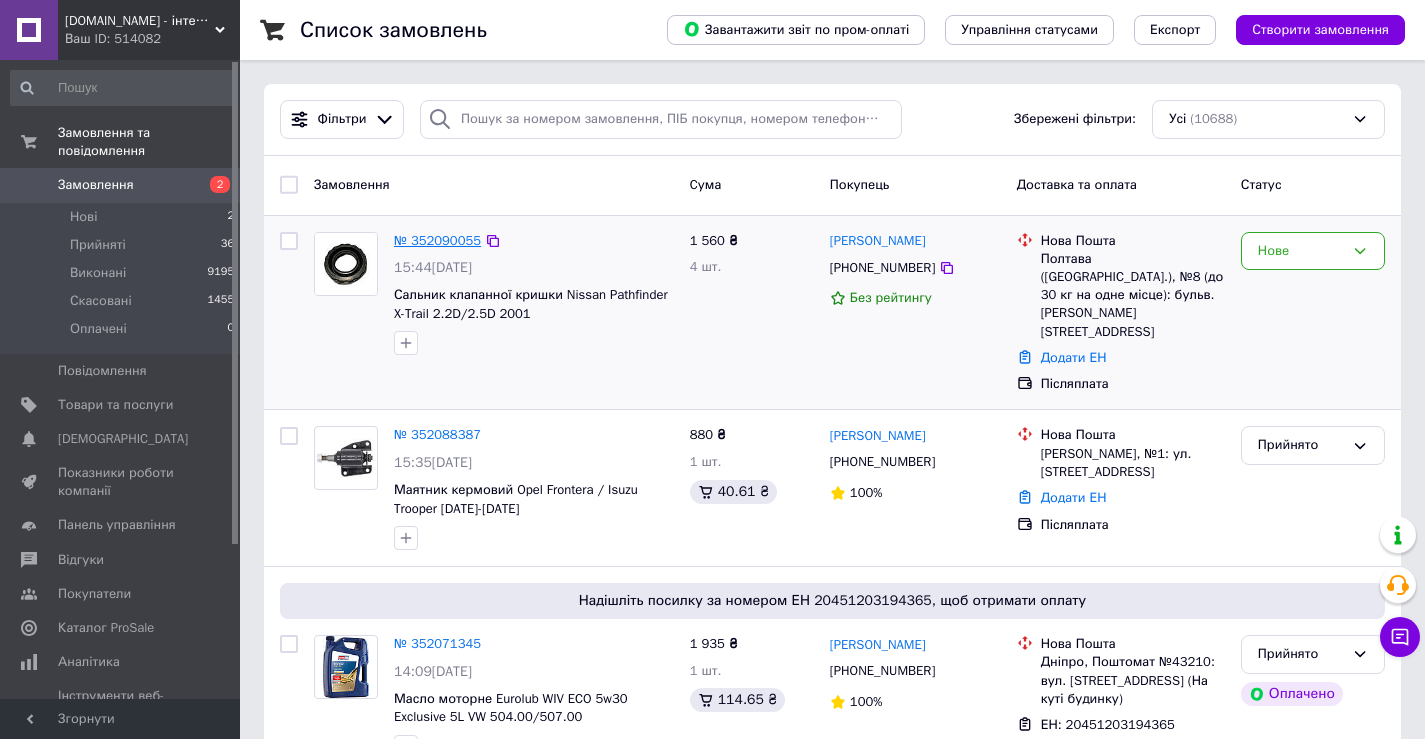click on "№ 352090055" at bounding box center [437, 240] 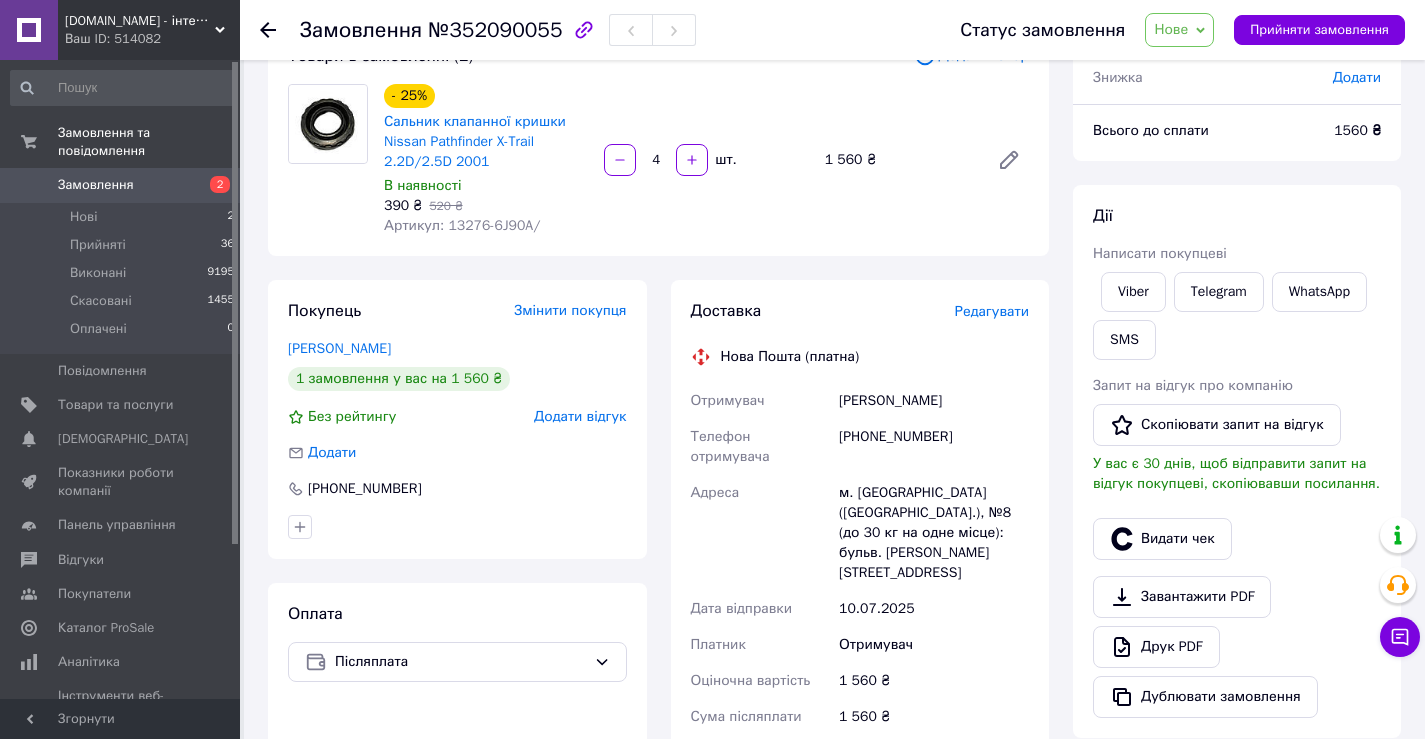 scroll, scrollTop: 100, scrollLeft: 0, axis: vertical 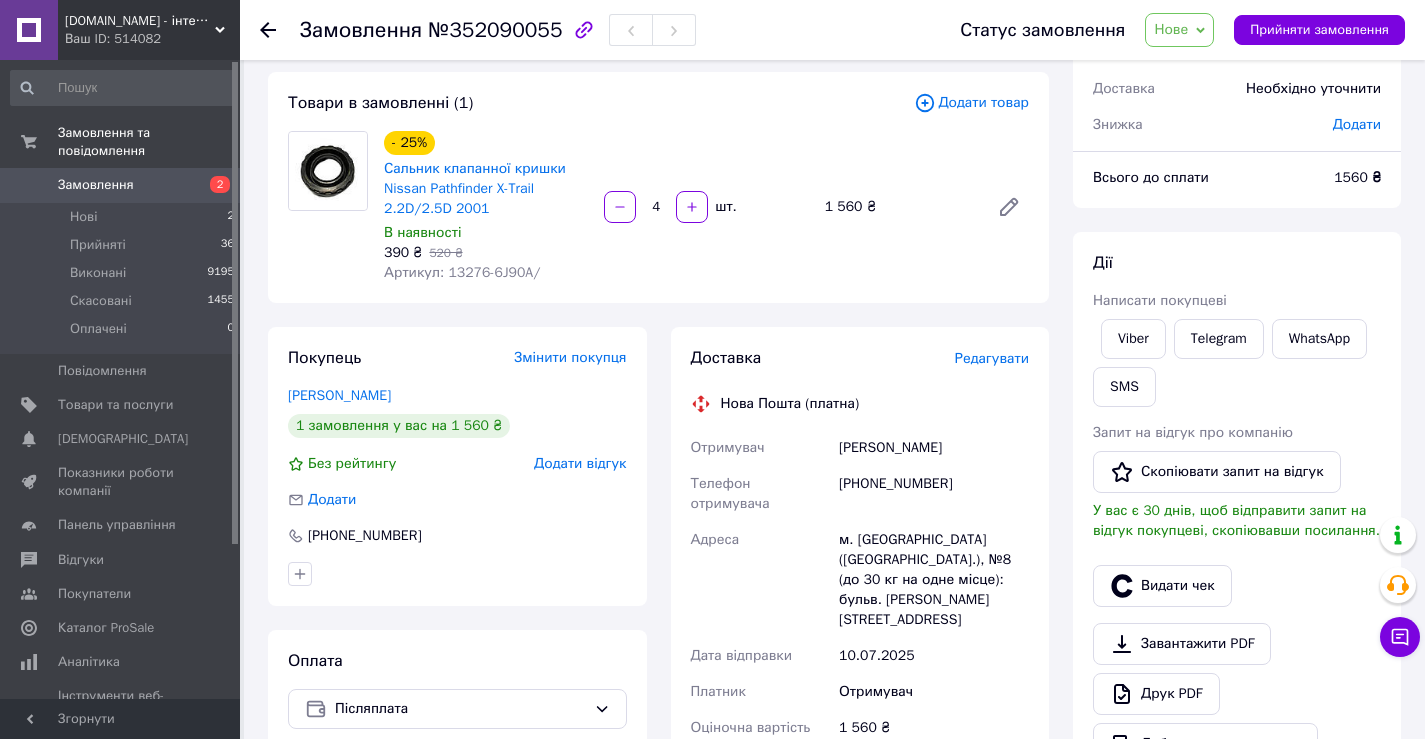 click on "Замовлення" at bounding box center (96, 185) 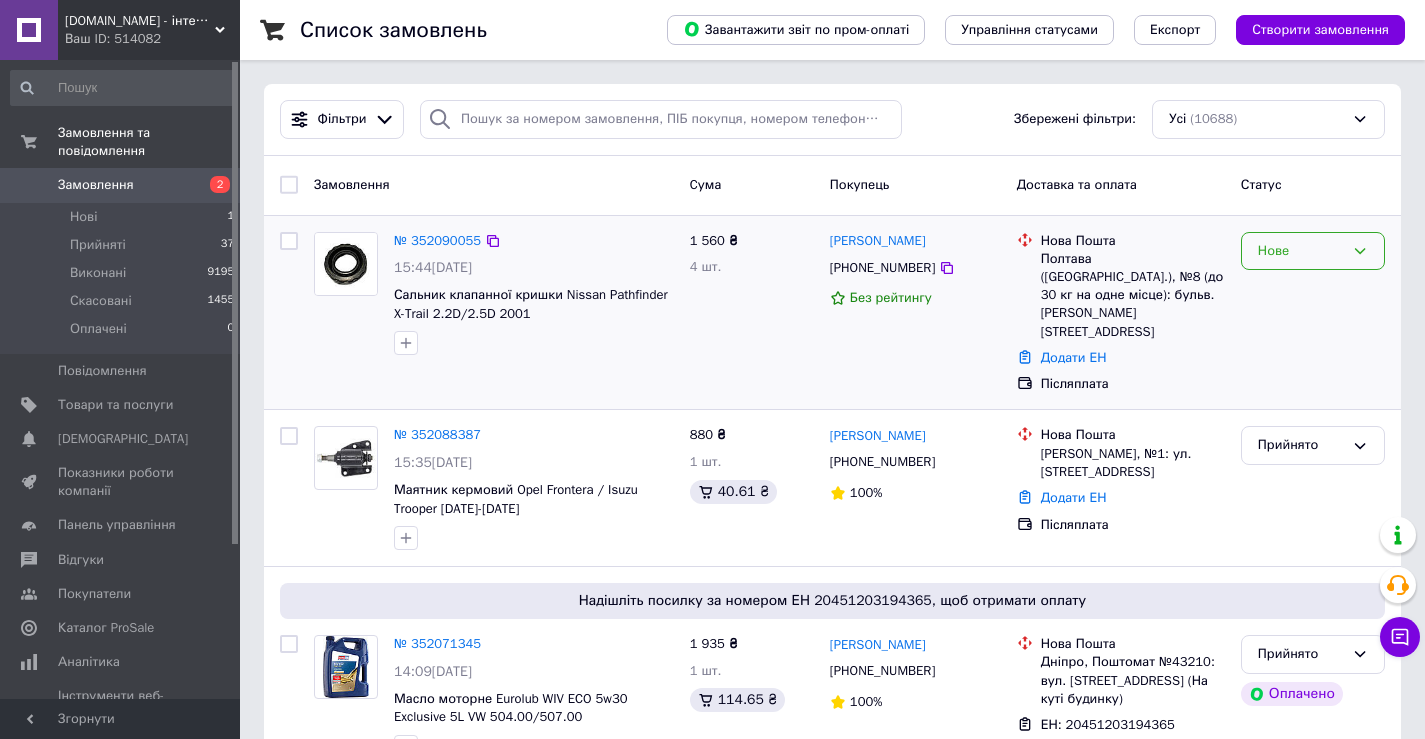click 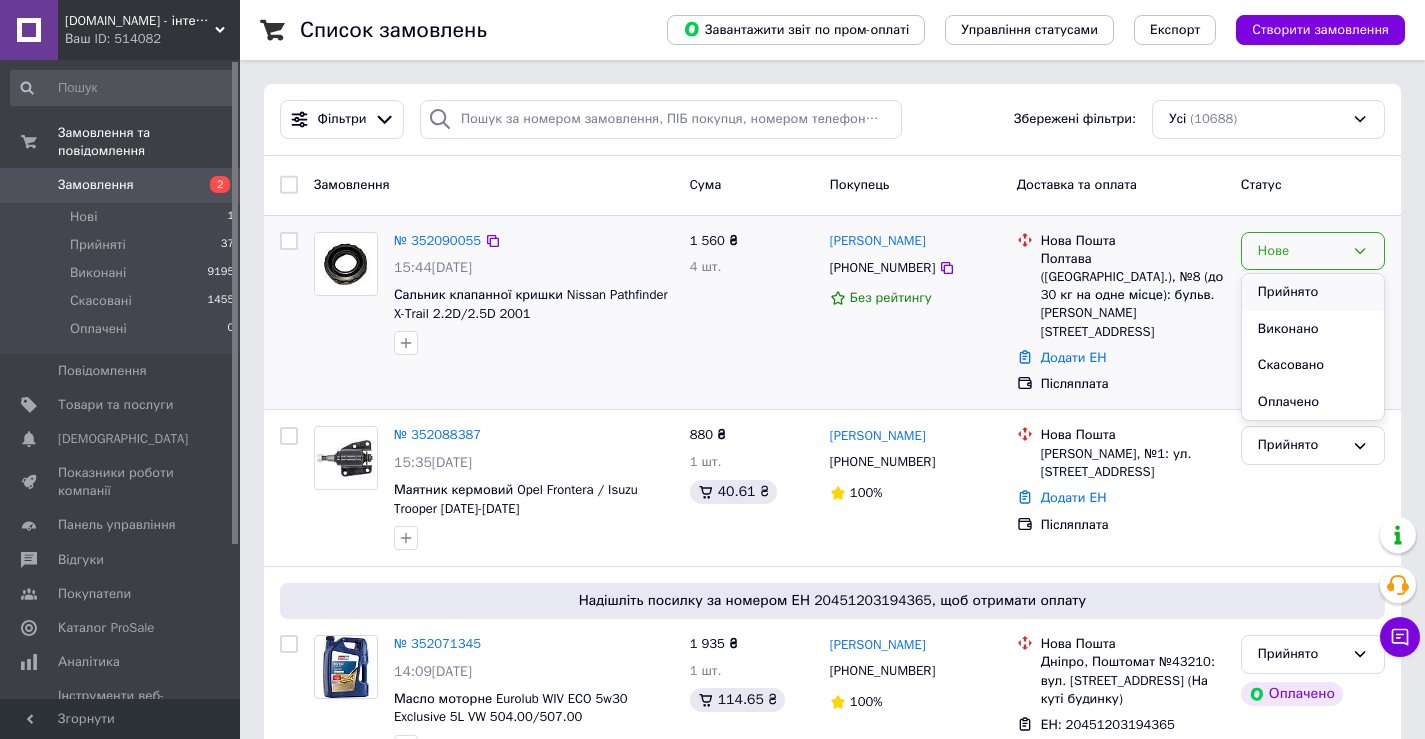click on "Прийнято" at bounding box center (1313, 292) 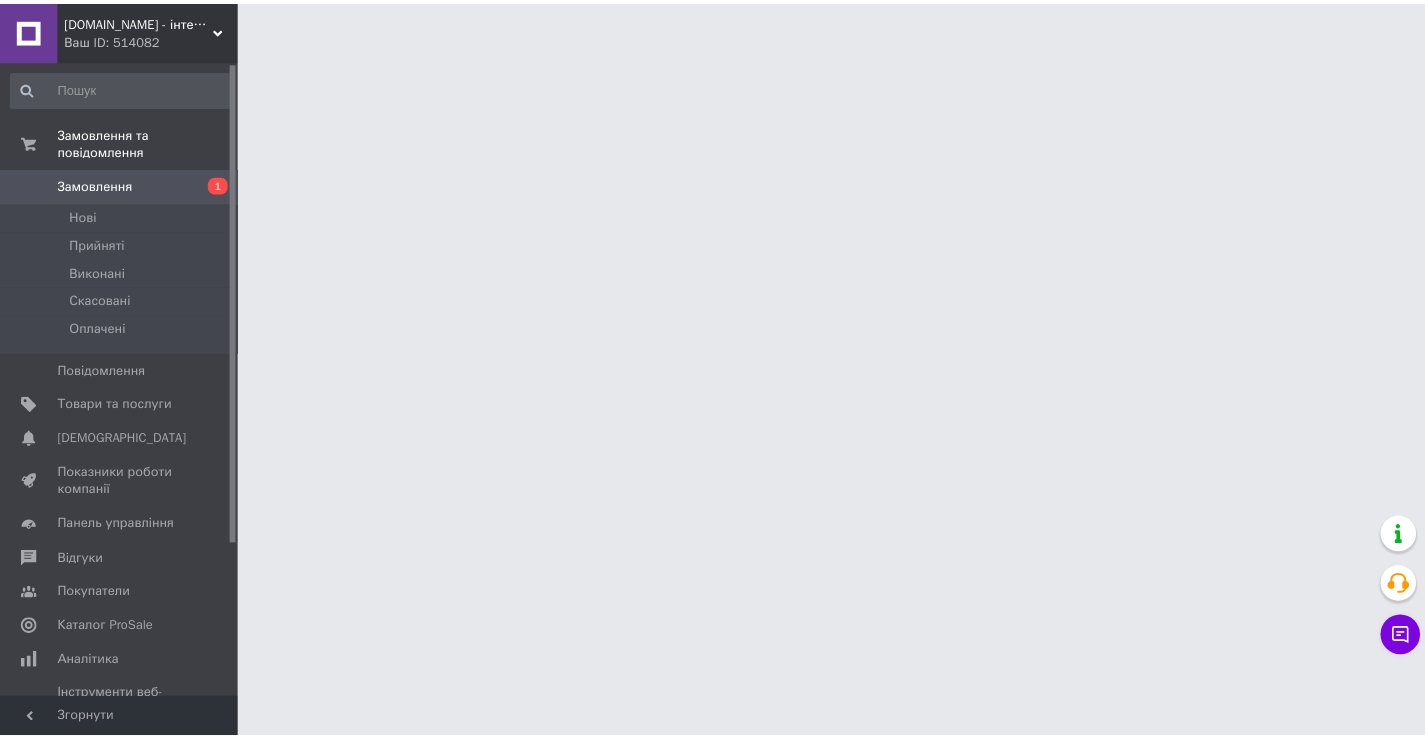 scroll, scrollTop: 0, scrollLeft: 0, axis: both 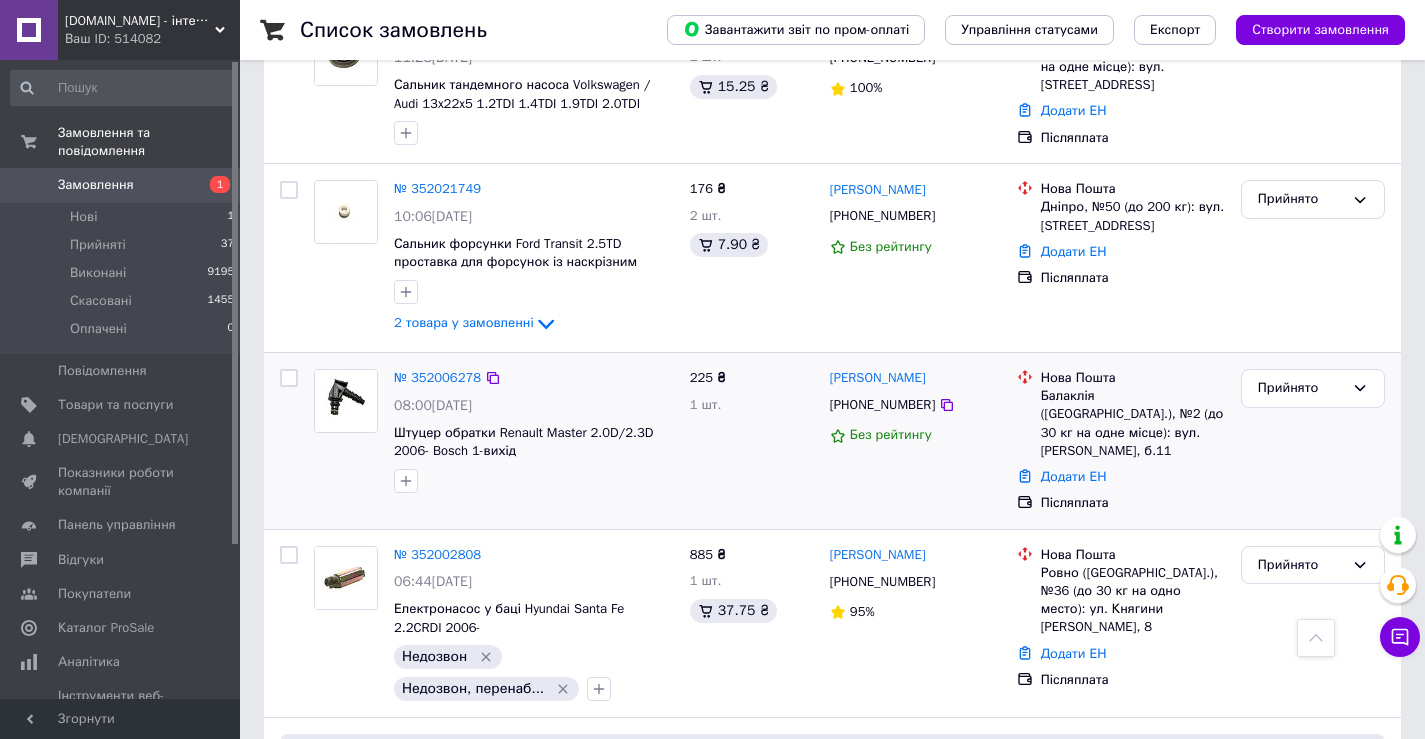 click at bounding box center [534, 481] 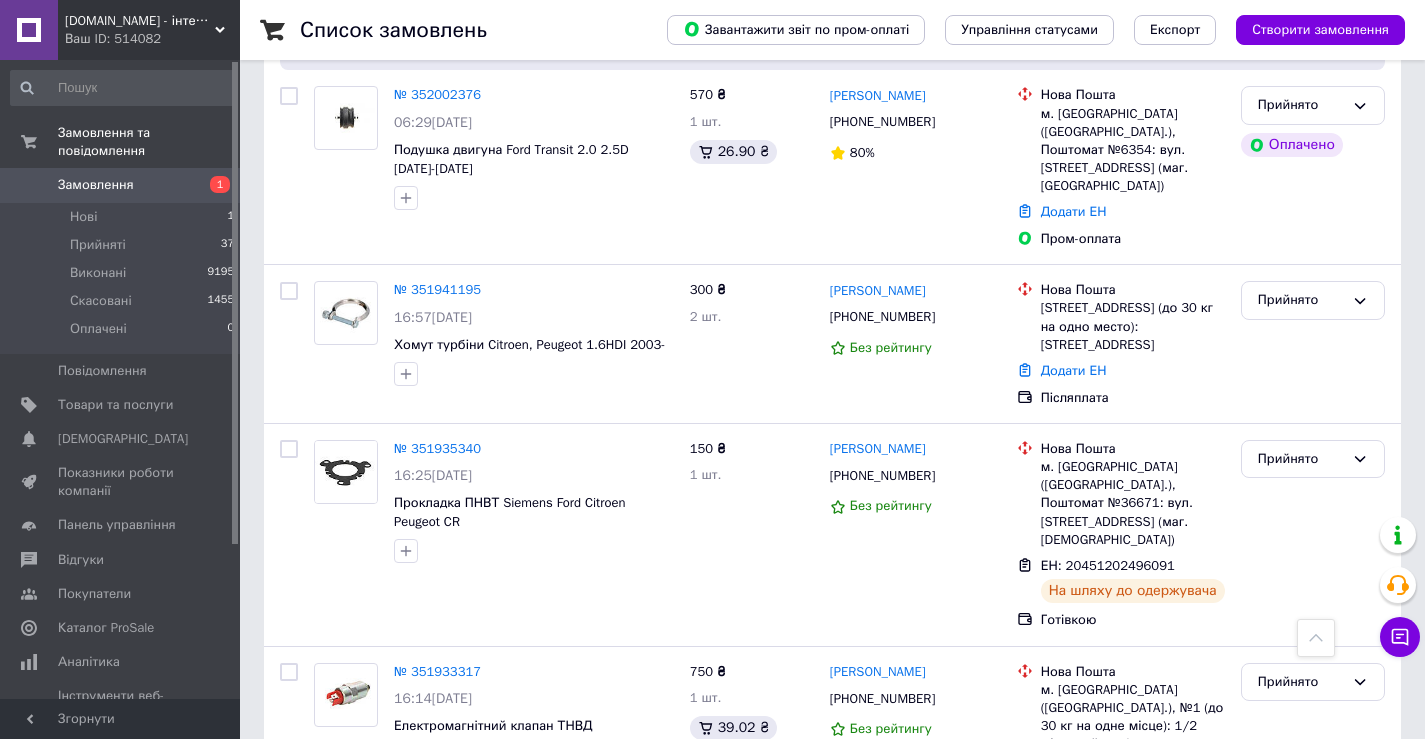 scroll, scrollTop: 1400, scrollLeft: 0, axis: vertical 